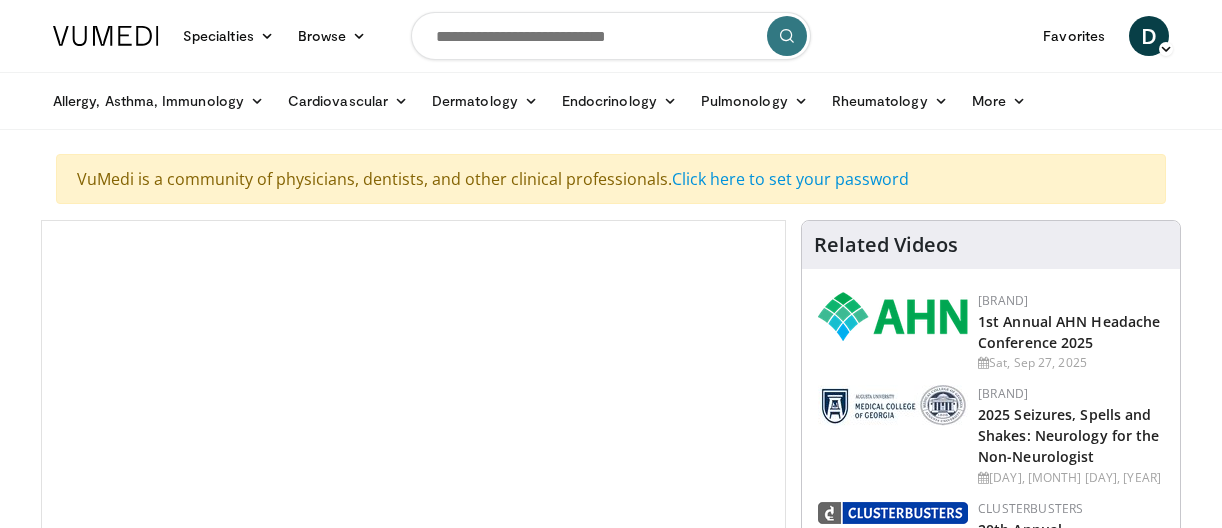 scroll, scrollTop: 0, scrollLeft: 0, axis: both 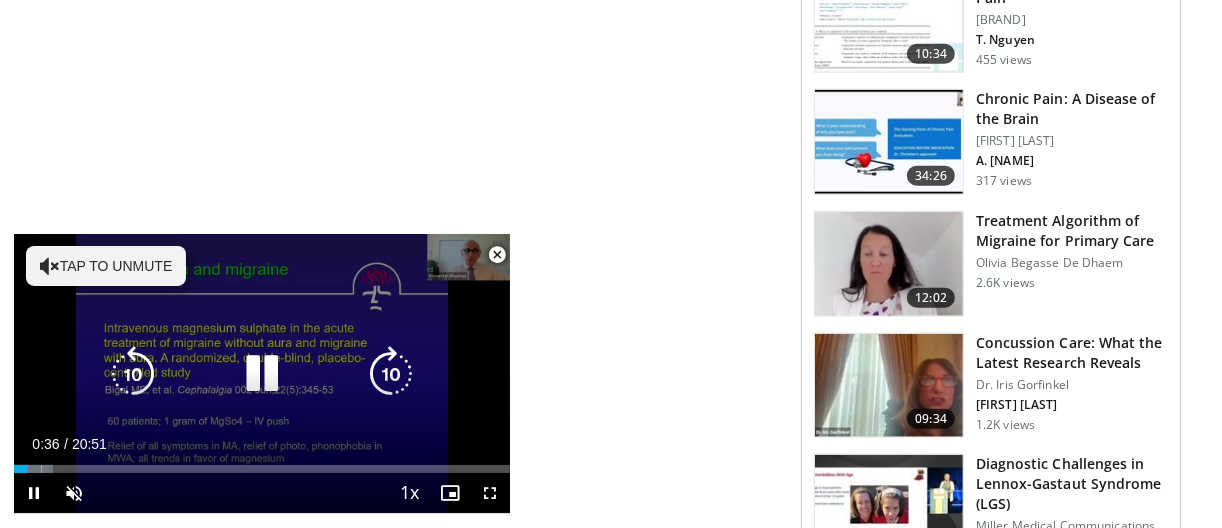 click at bounding box center (262, 374) 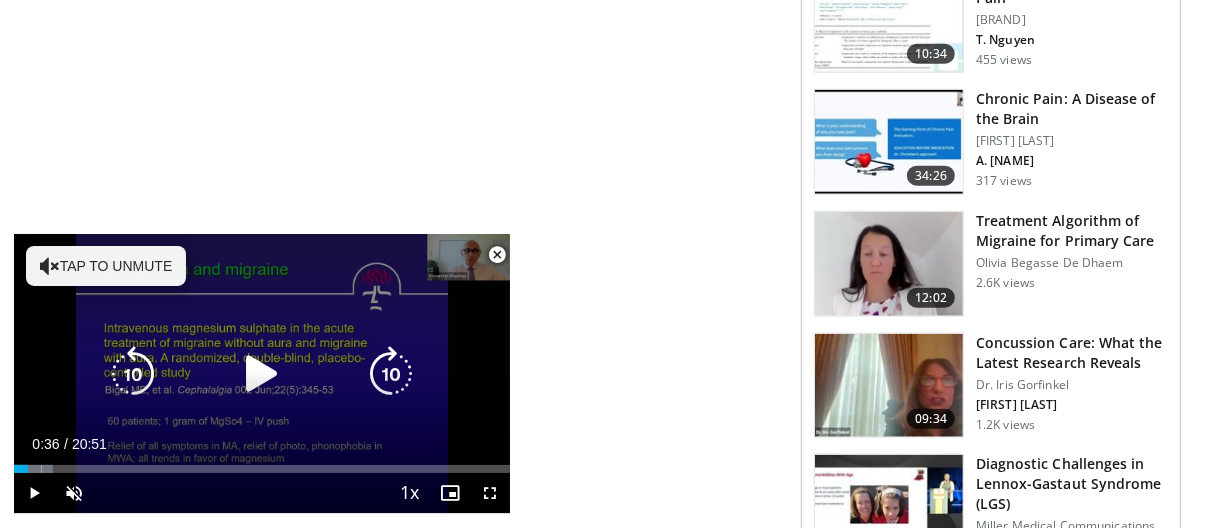 click at bounding box center (262, 374) 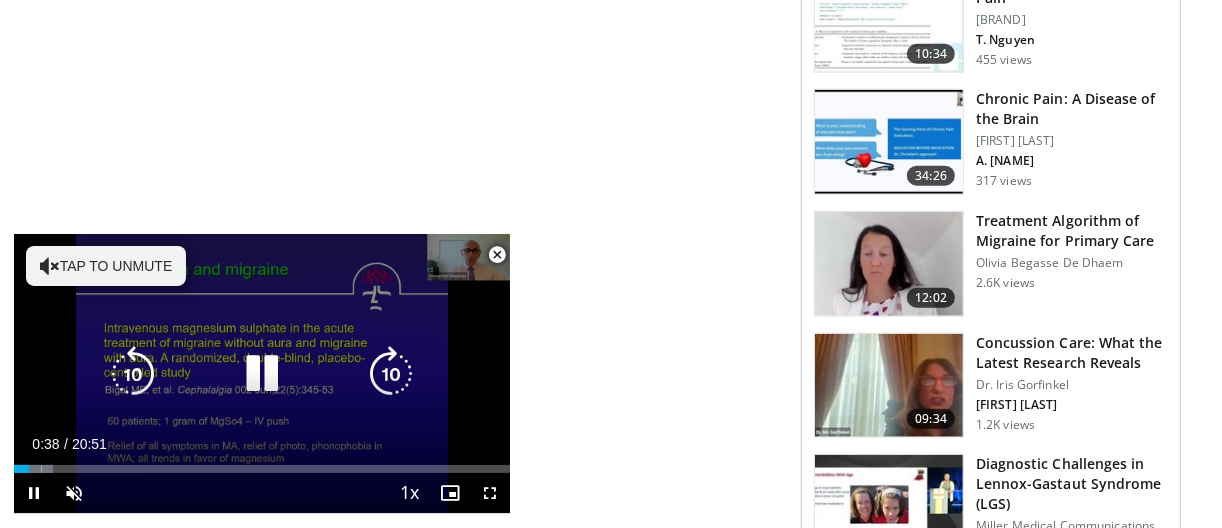 click on "Tap to unmute" at bounding box center (106, 266) 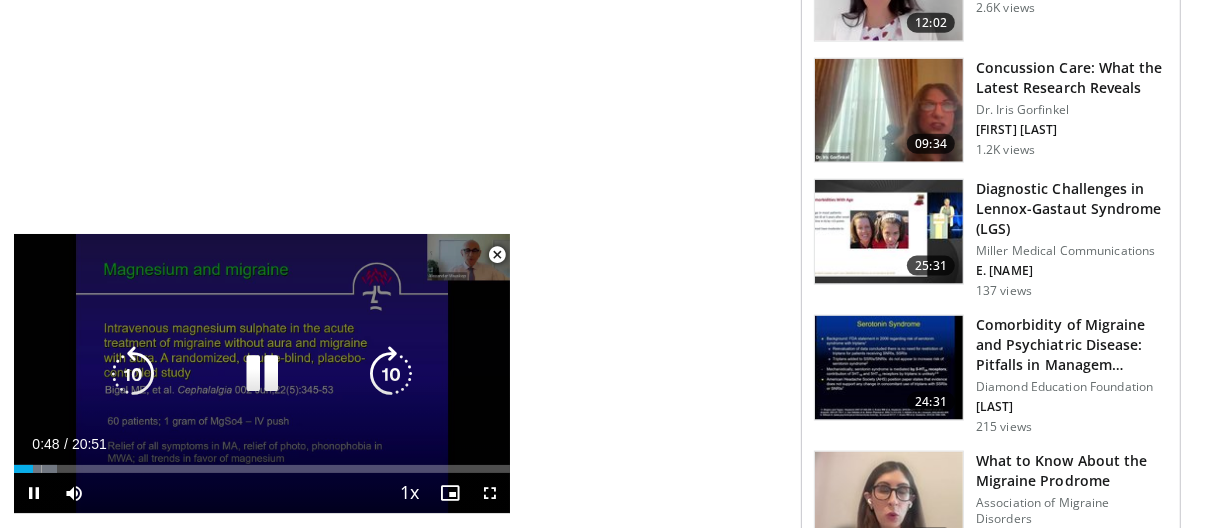 scroll, scrollTop: 1811, scrollLeft: 0, axis: vertical 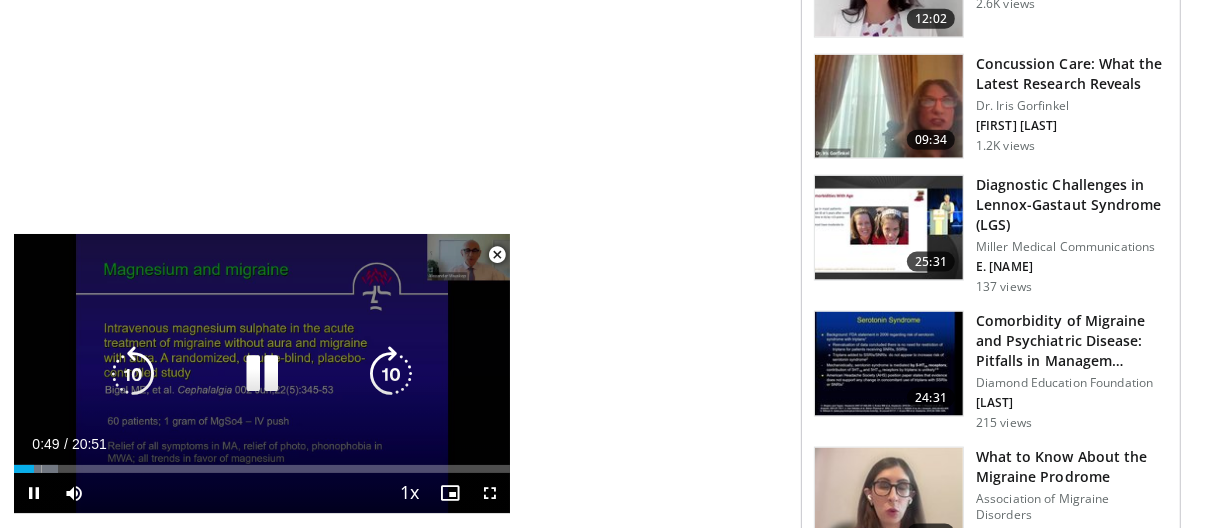 click on "10 seconds
Tap to unmute" at bounding box center (262, 373) 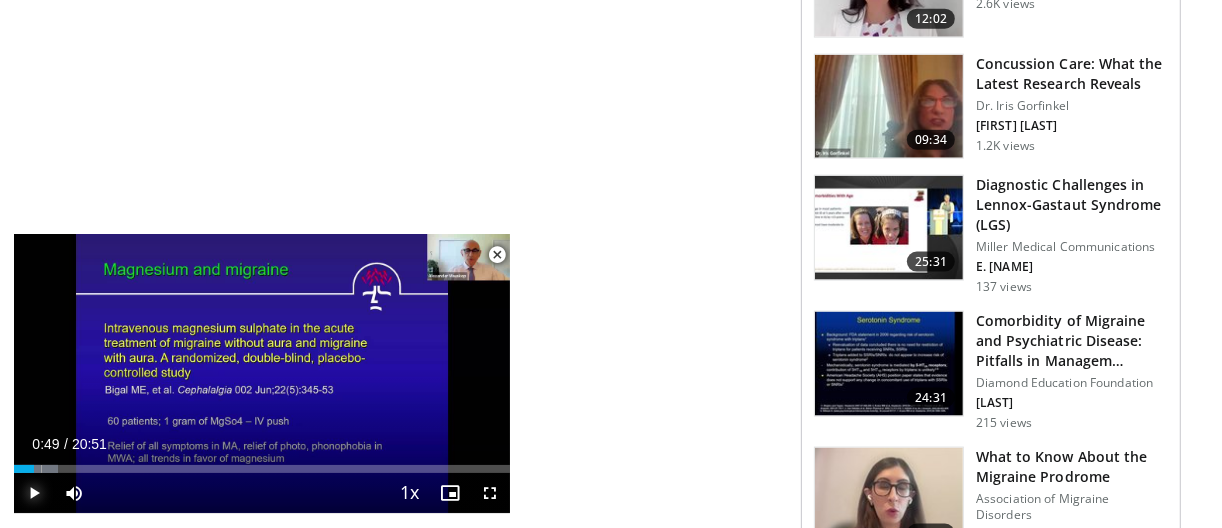 click at bounding box center [34, 493] 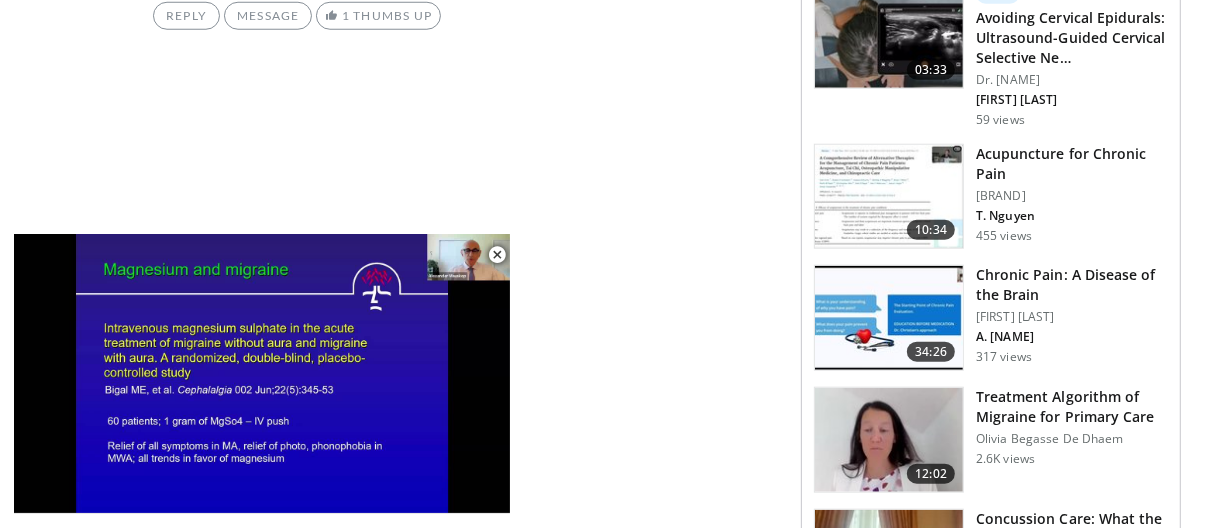 scroll, scrollTop: 1350, scrollLeft: 0, axis: vertical 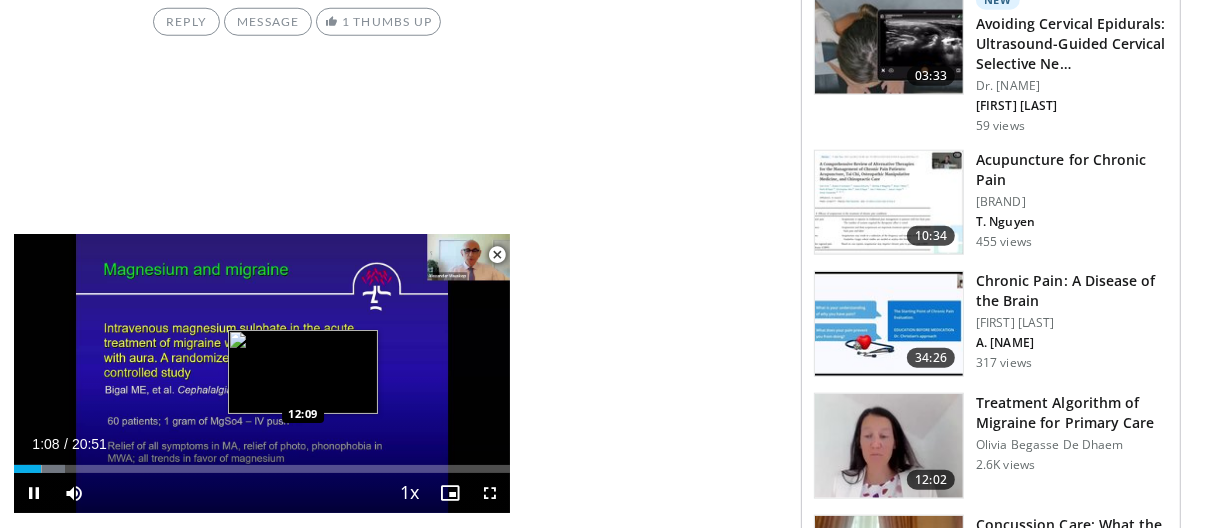 click on "**********" at bounding box center (262, 374) 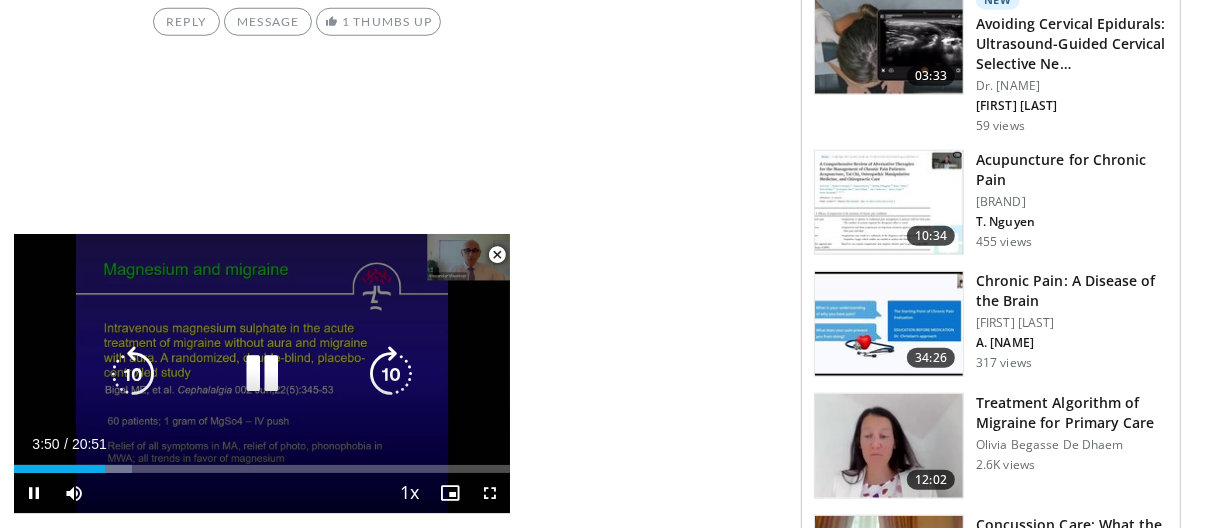 click on "10 seconds
Tap to unmute" at bounding box center [262, 373] 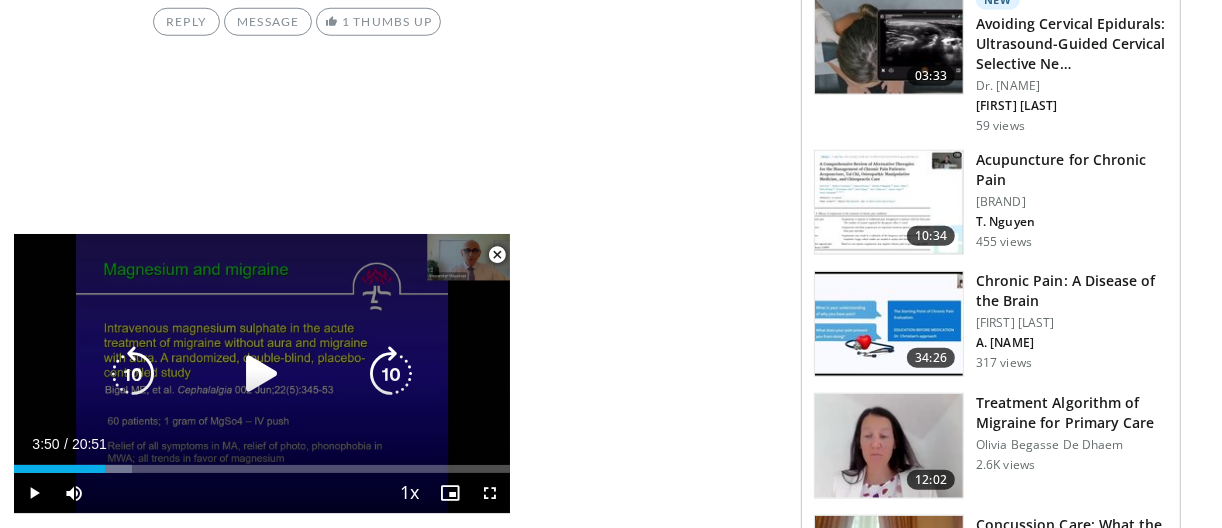 click on "10 seconds
Tap to unmute" at bounding box center (262, 373) 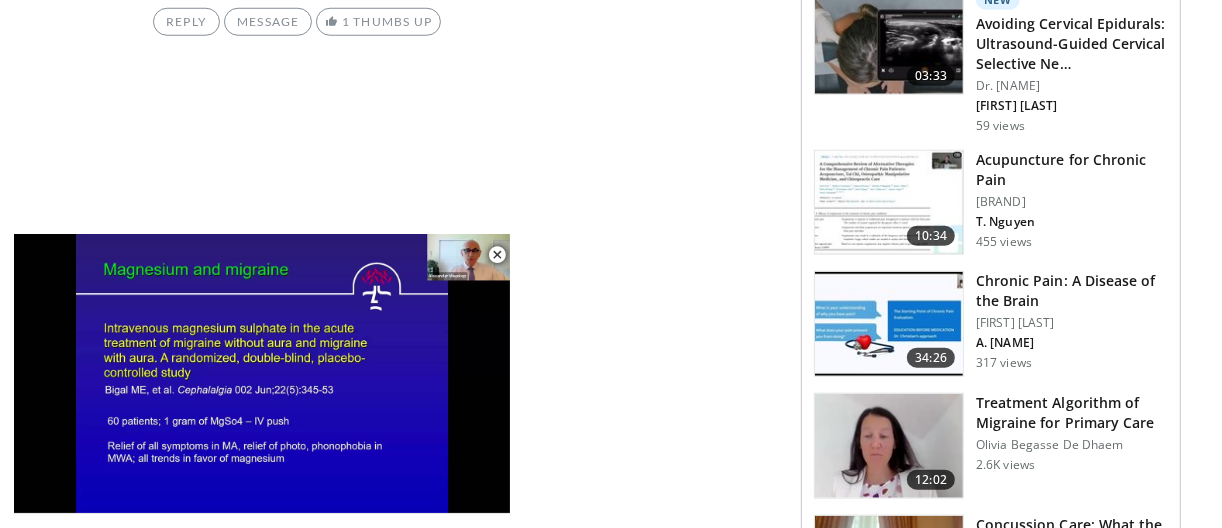 click at bounding box center [497, 255] 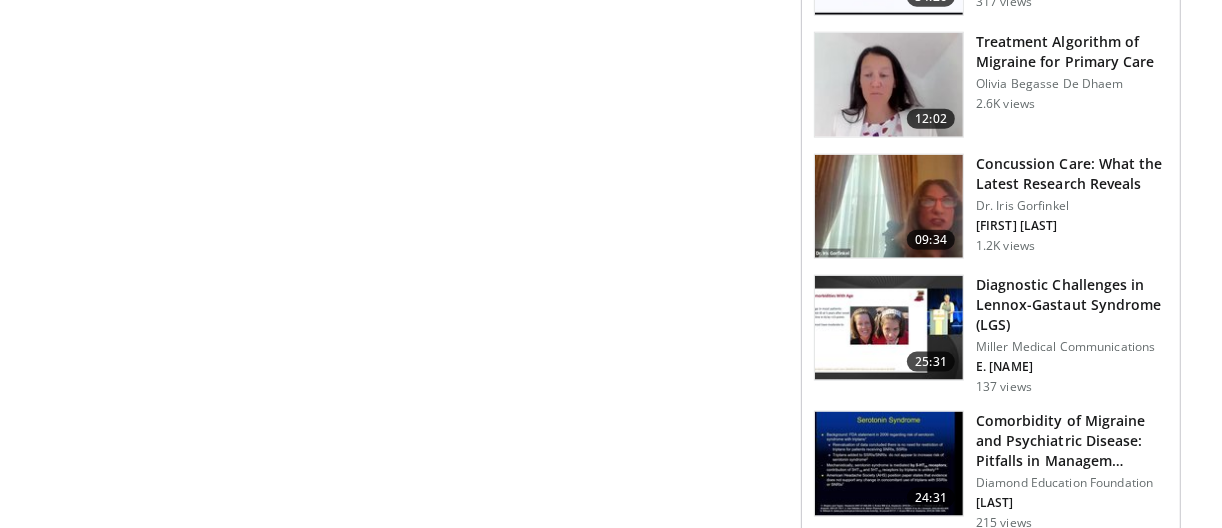 scroll, scrollTop: 1712, scrollLeft: 0, axis: vertical 